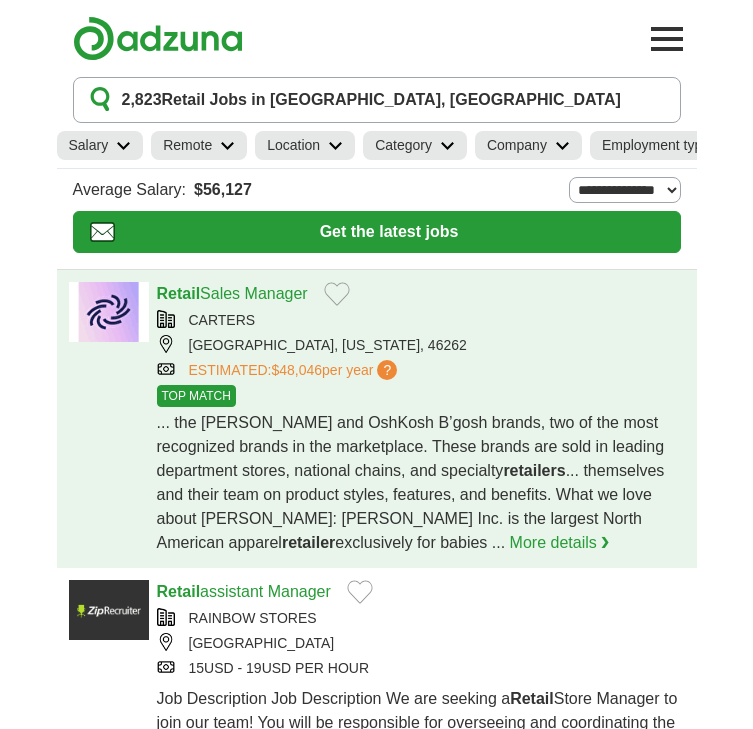 scroll, scrollTop: 0, scrollLeft: 0, axis: both 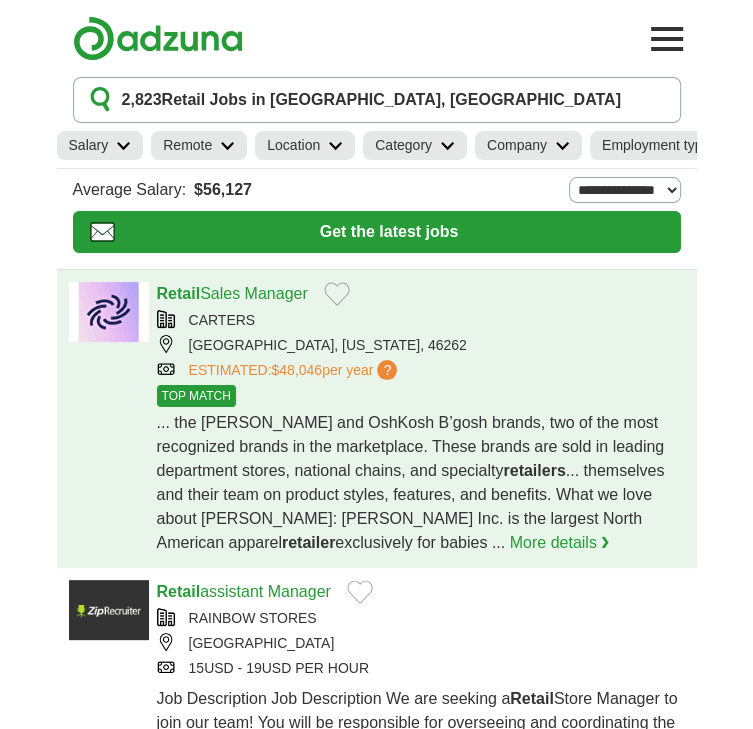 click on "...  the [PERSON_NAME] and OshKosh B’gosh brands, two of the most recognized brands in the marketplace. These brands are sold in leading department stores, national chains, and specialty  retailers  ...  themselves and their team on product styles, features, and benefits. What we love about [PERSON_NAME]: [PERSON_NAME] Inc. is the largest North American apparel  retailer  exclusively for babies ...
More details ❯" at bounding box center (421, 483) 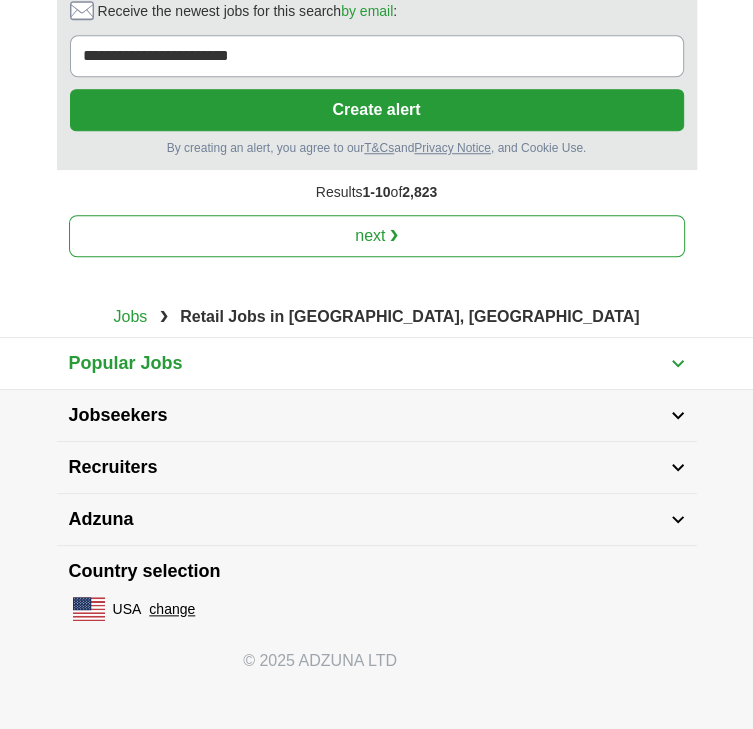 scroll, scrollTop: 4968, scrollLeft: 0, axis: vertical 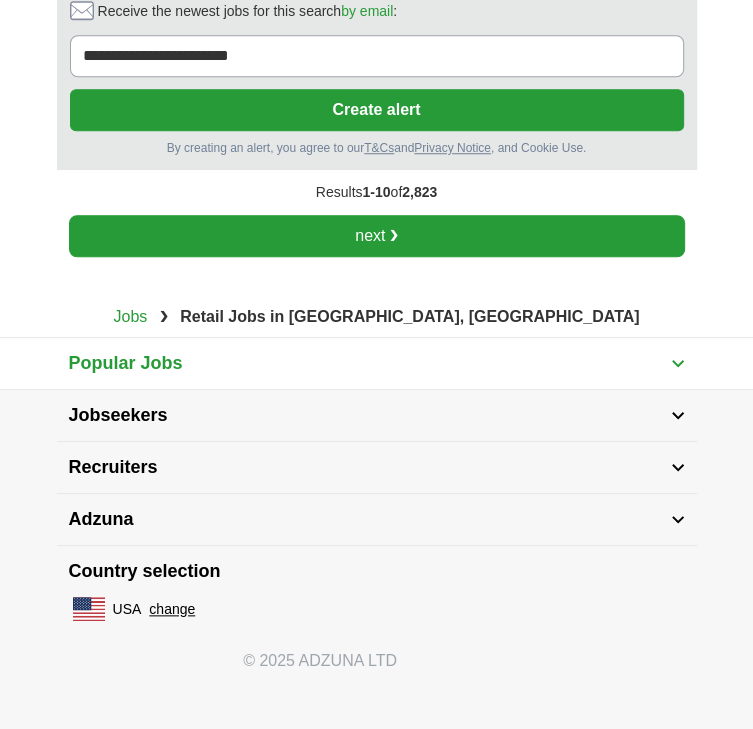 click on "next ❯" at bounding box center (377, 236) 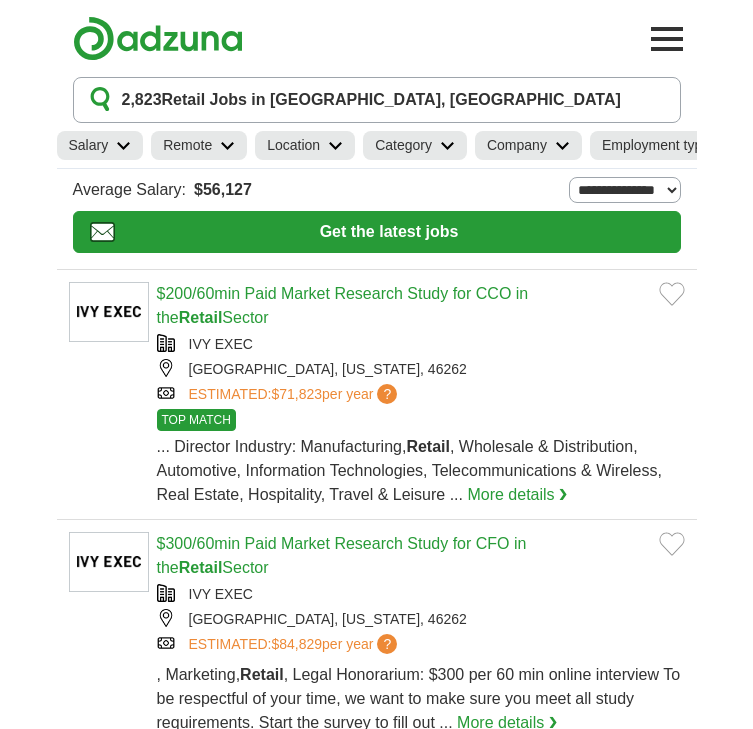 scroll, scrollTop: 0, scrollLeft: 0, axis: both 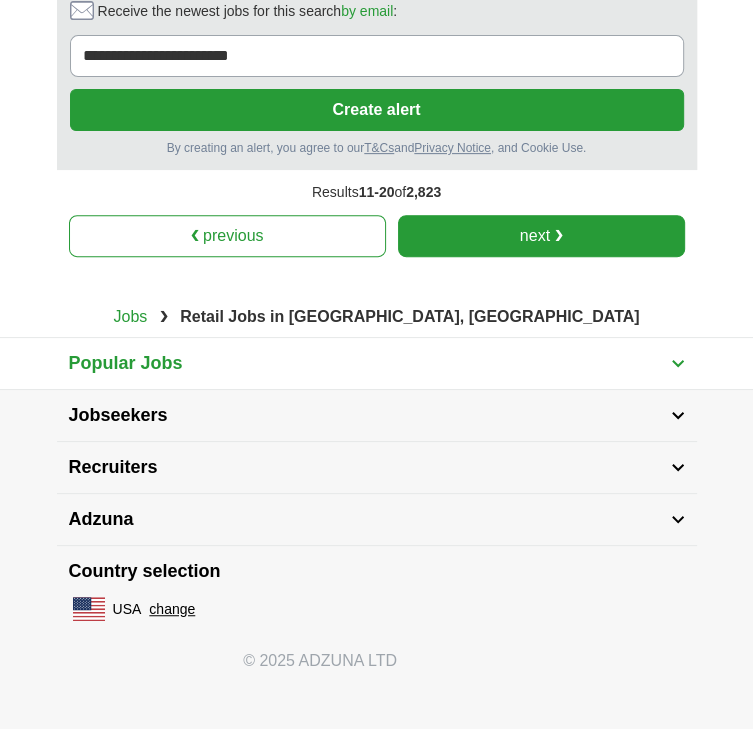 click on "next ❯" at bounding box center (541, 236) 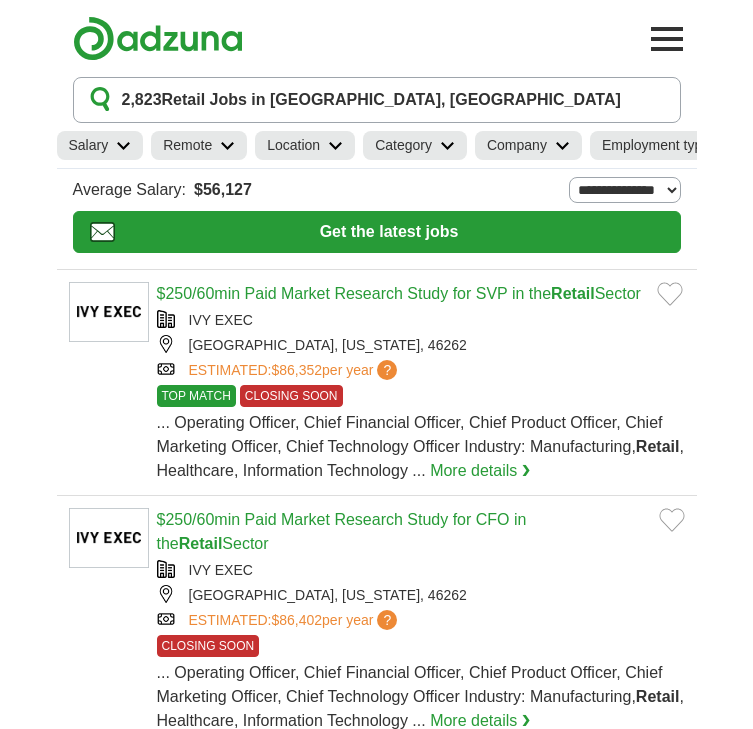 scroll, scrollTop: 0, scrollLeft: 0, axis: both 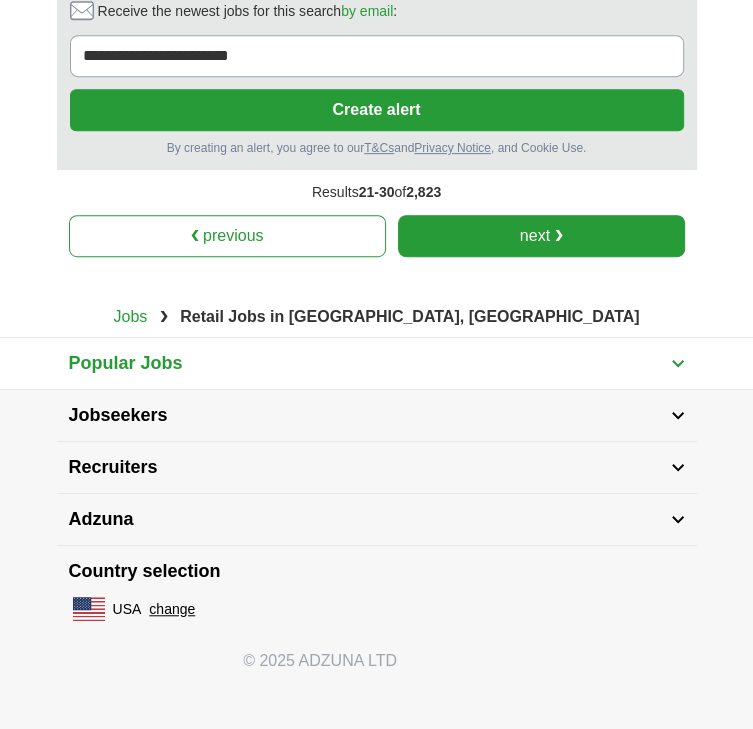 click on "next ❯" at bounding box center (541, 236) 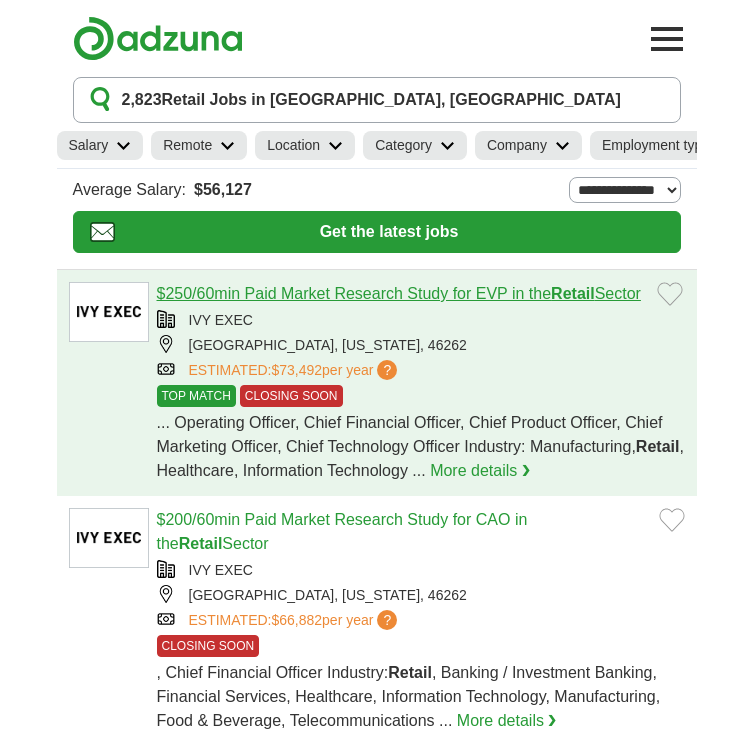 scroll, scrollTop: 0, scrollLeft: 0, axis: both 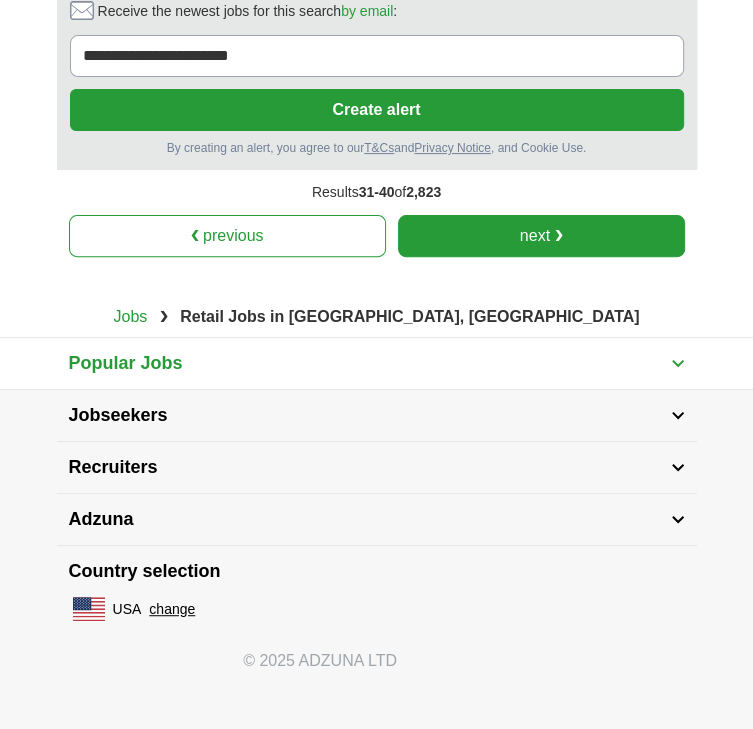 click on "next ❯" at bounding box center [541, 236] 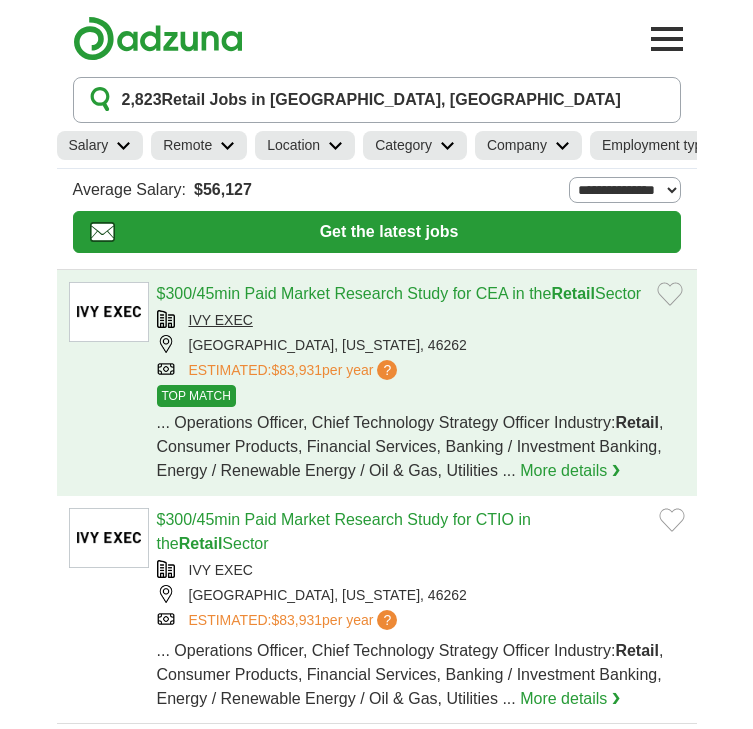 scroll, scrollTop: 0, scrollLeft: 0, axis: both 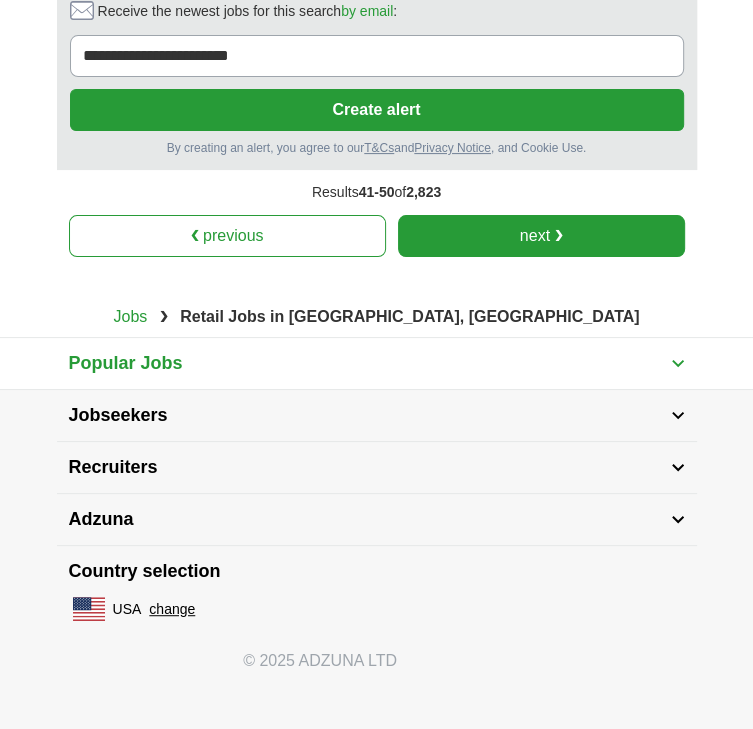 click on "next ❯" at bounding box center [541, 236] 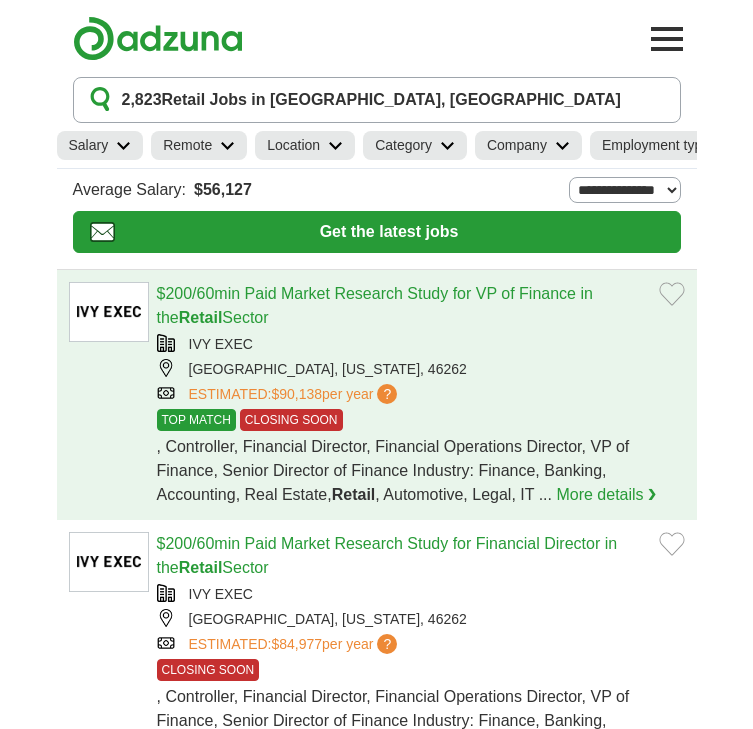 scroll, scrollTop: 0, scrollLeft: 0, axis: both 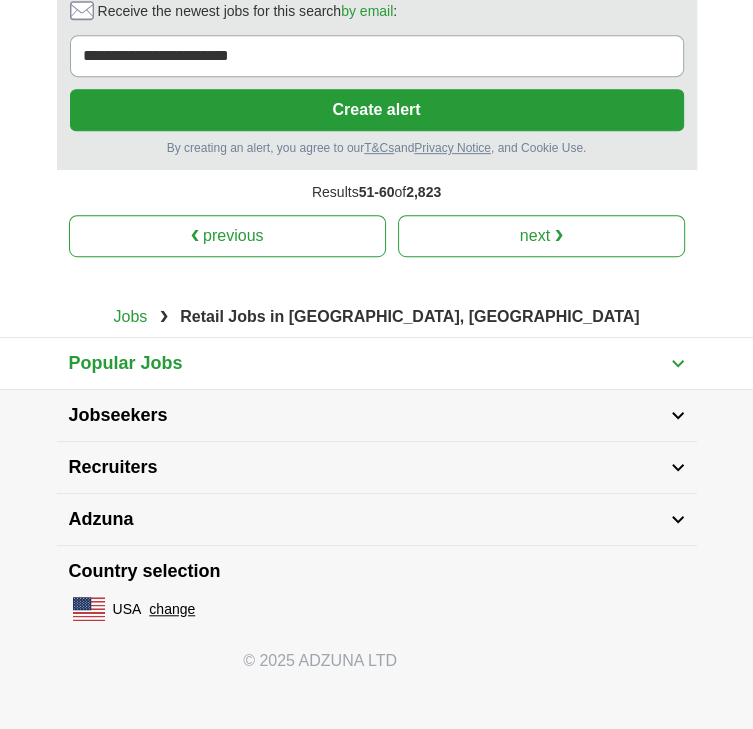 click on "Get the Android app" at bounding box center (0, 0) 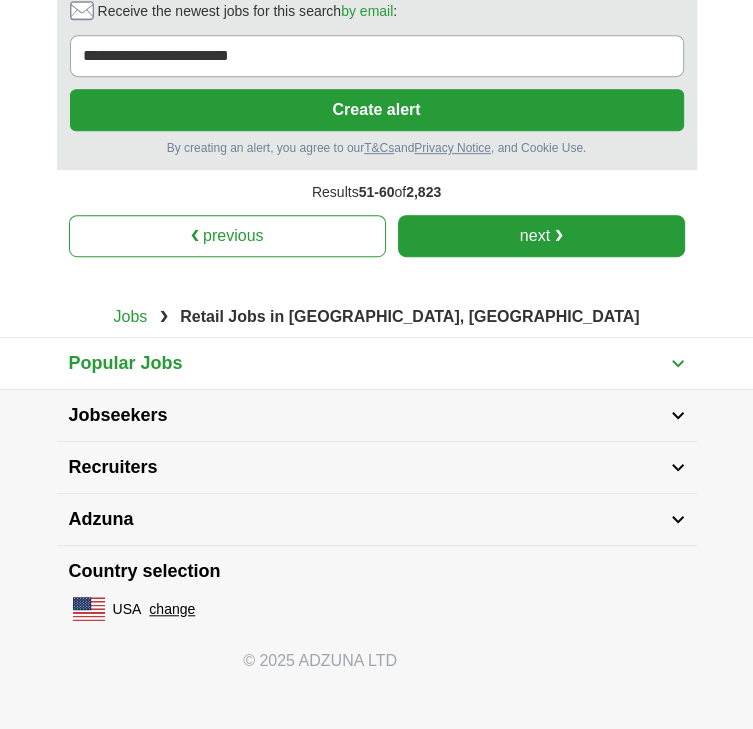 click on "next ❯" at bounding box center [541, 236] 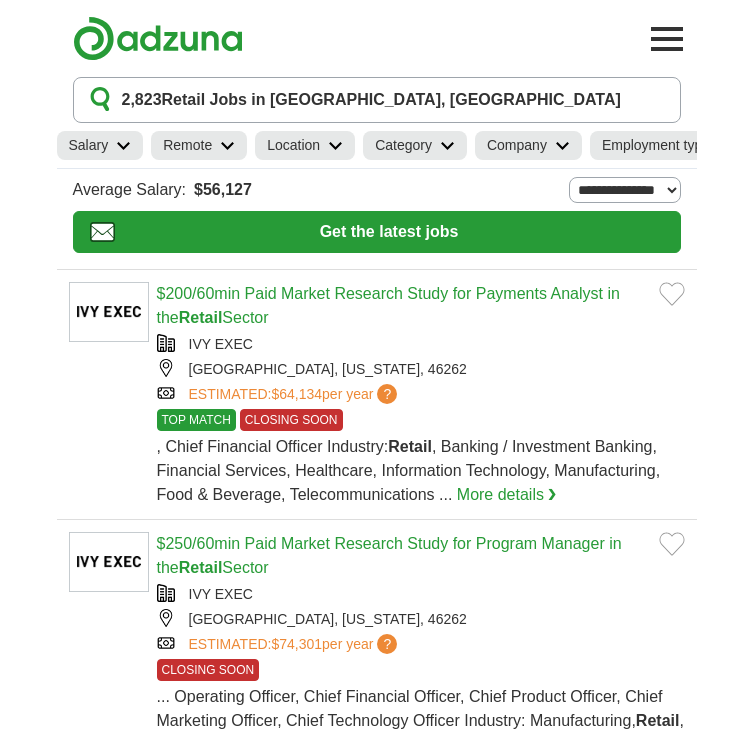 scroll, scrollTop: 0, scrollLeft: 0, axis: both 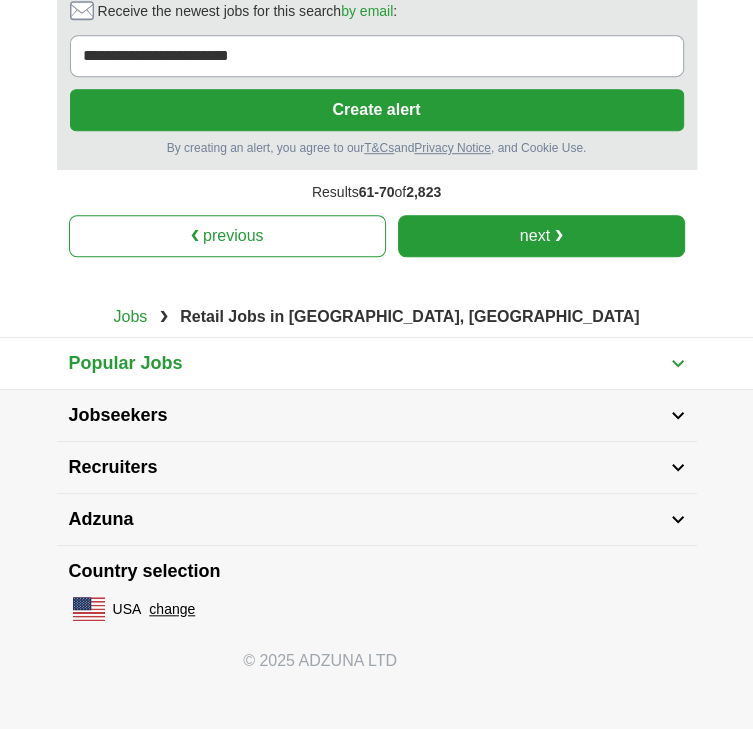 click on "next ❯" at bounding box center (541, 236) 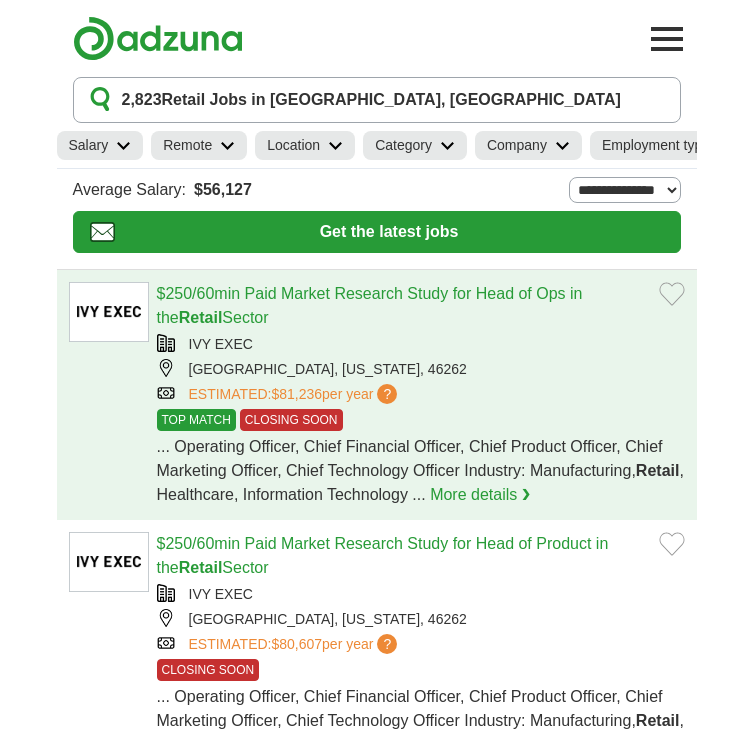 scroll, scrollTop: 0, scrollLeft: 0, axis: both 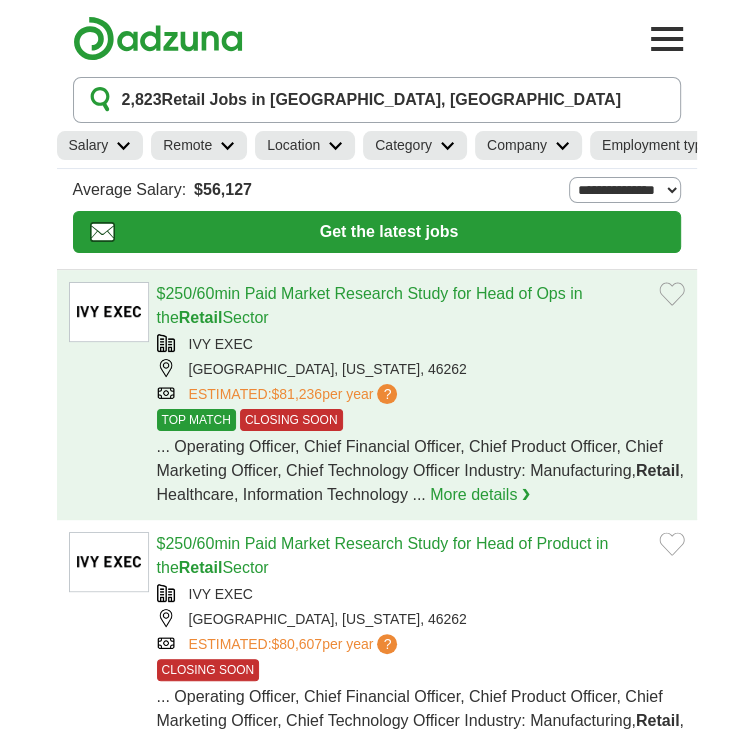 click on "ESTIMATED:
$81,236
per year
?
TOP MATCH CLOSING SOON" at bounding box center [421, 394] 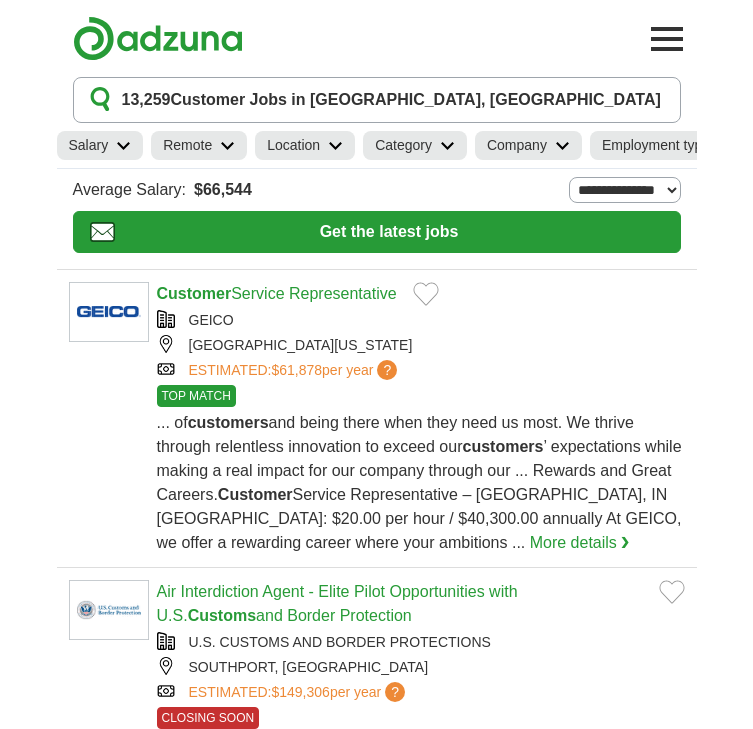 scroll, scrollTop: 0, scrollLeft: 0, axis: both 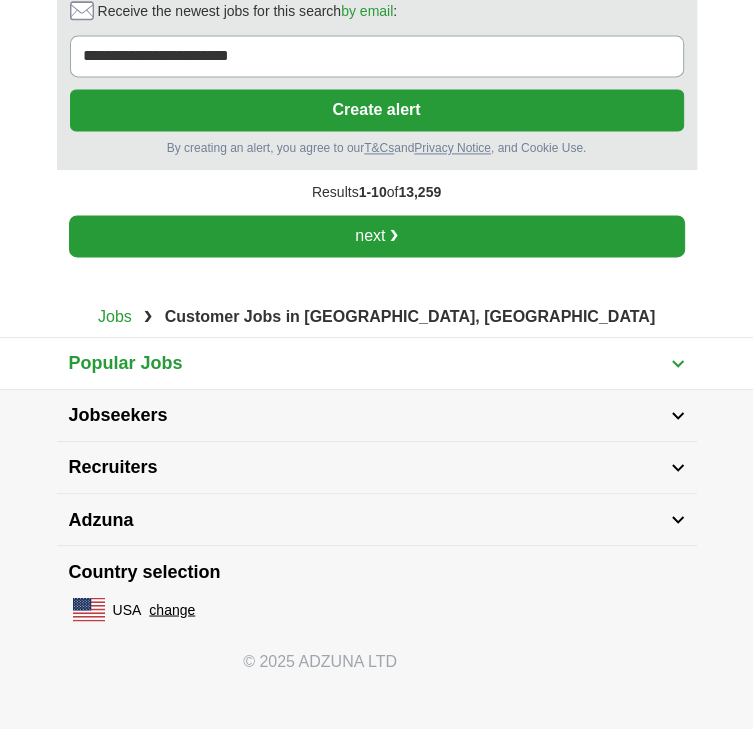 click on "next ❯" at bounding box center [377, 236] 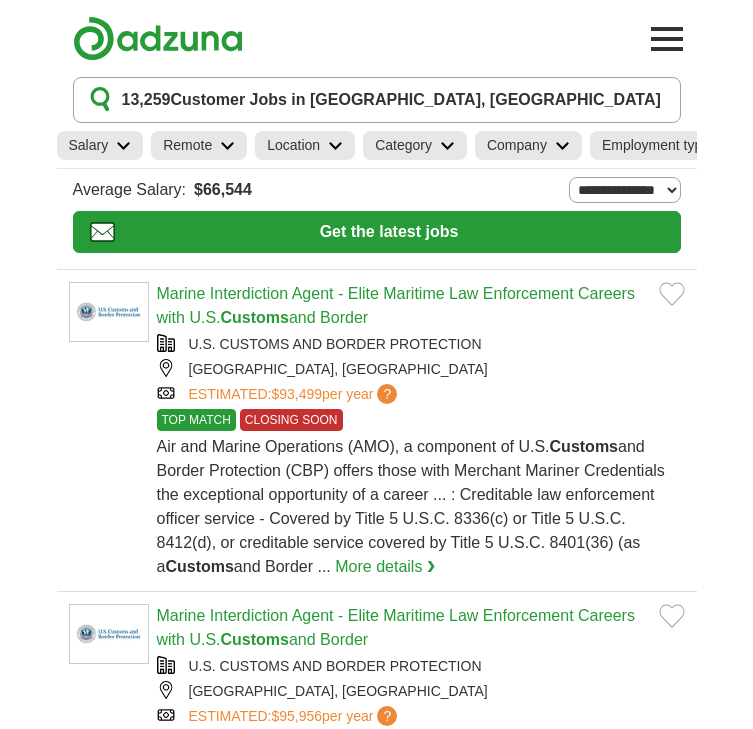 scroll, scrollTop: 0, scrollLeft: 0, axis: both 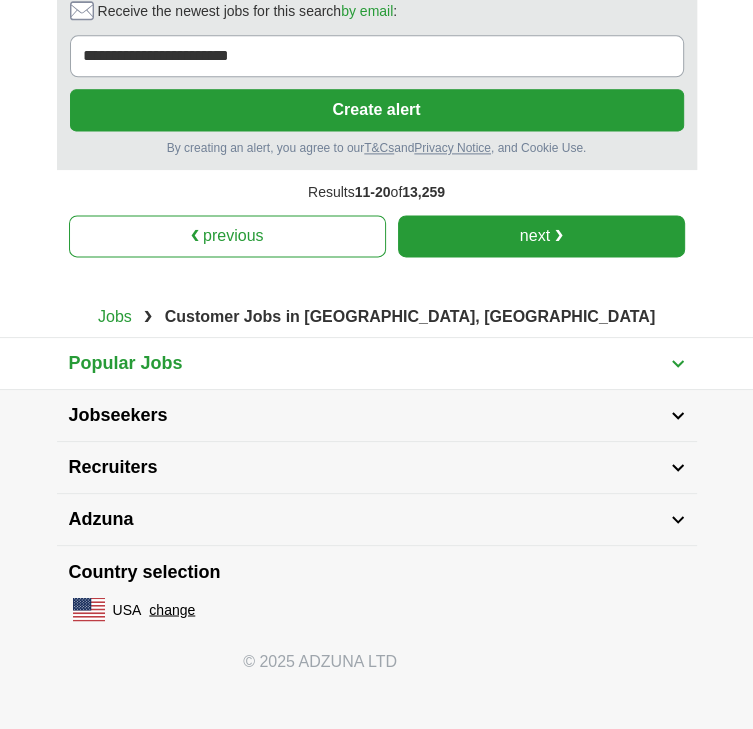 click on "next ❯" at bounding box center [541, 236] 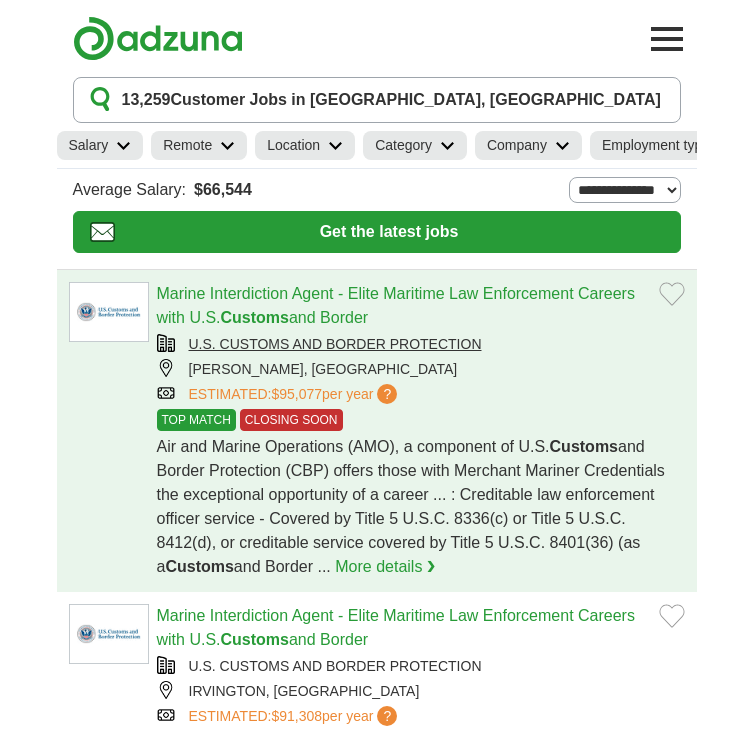 scroll, scrollTop: 0, scrollLeft: 0, axis: both 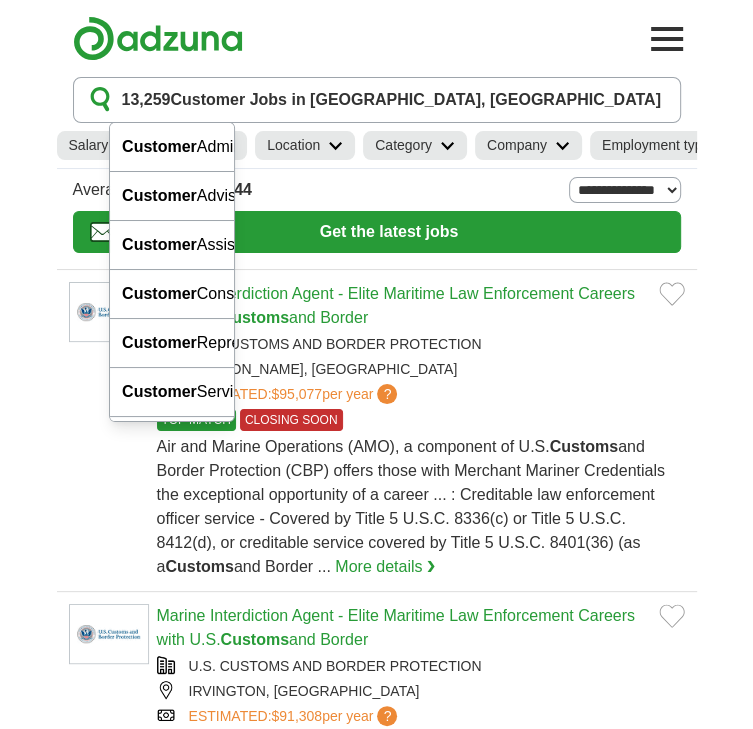 click on "********" at bounding box center (0, 0) 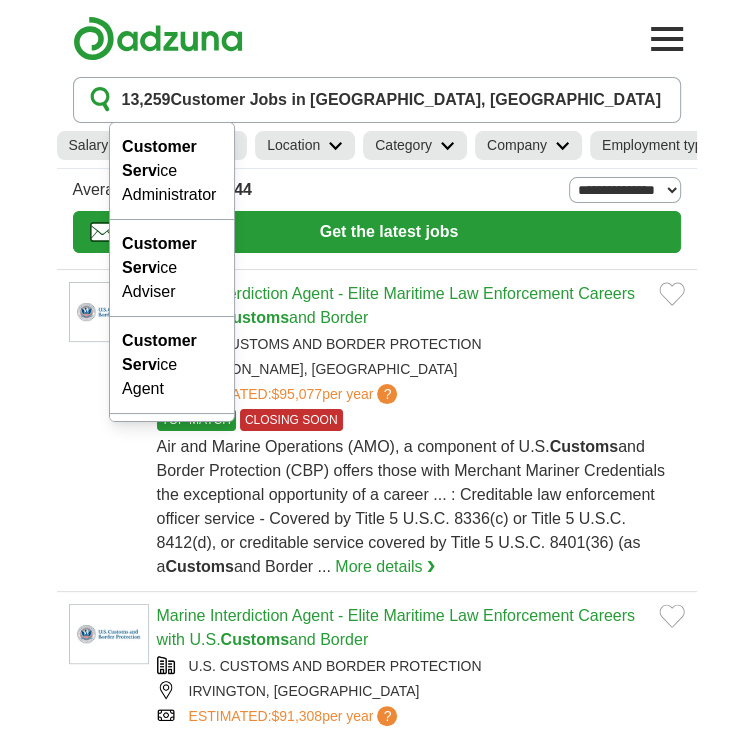 scroll, scrollTop: 0, scrollLeft: 41, axis: horizontal 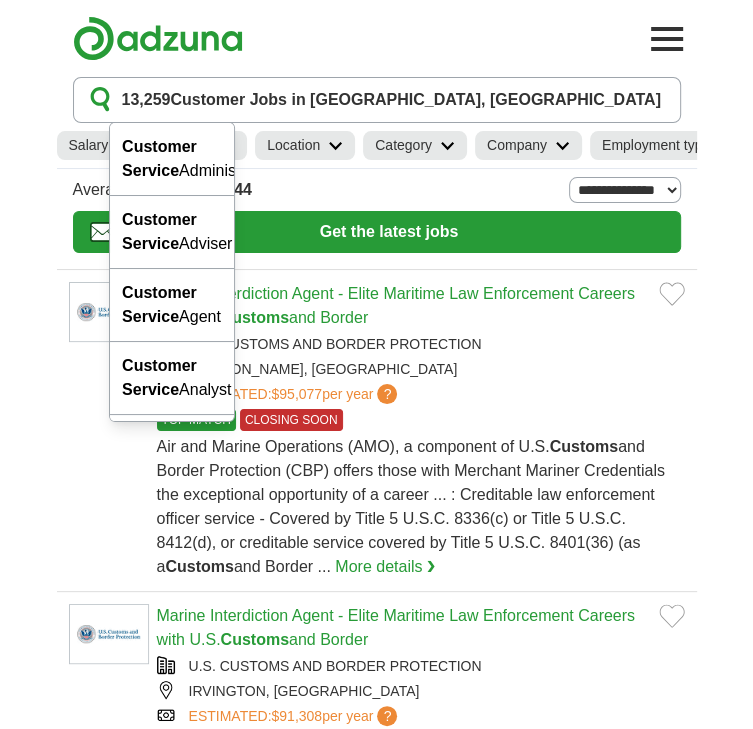 type on "**********" 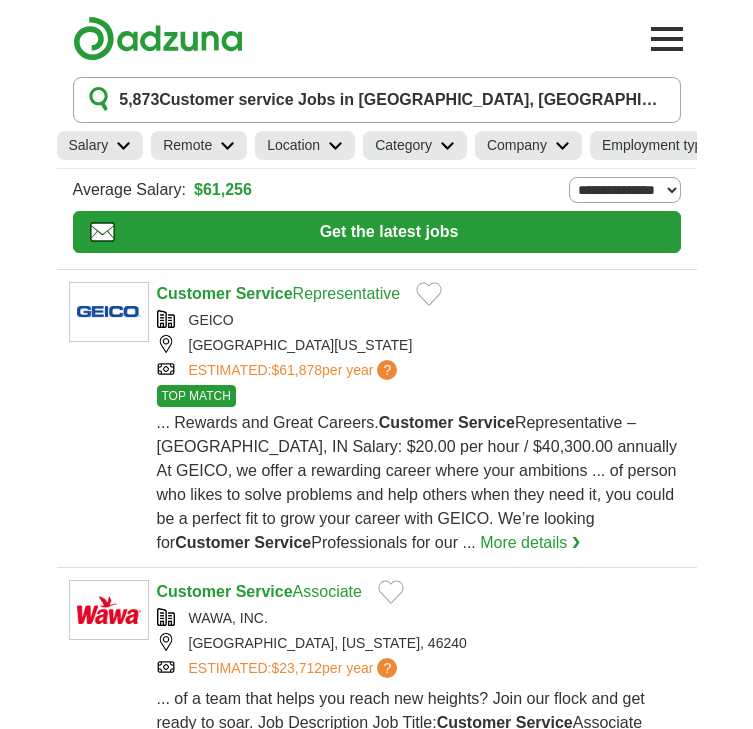 scroll, scrollTop: 0, scrollLeft: 0, axis: both 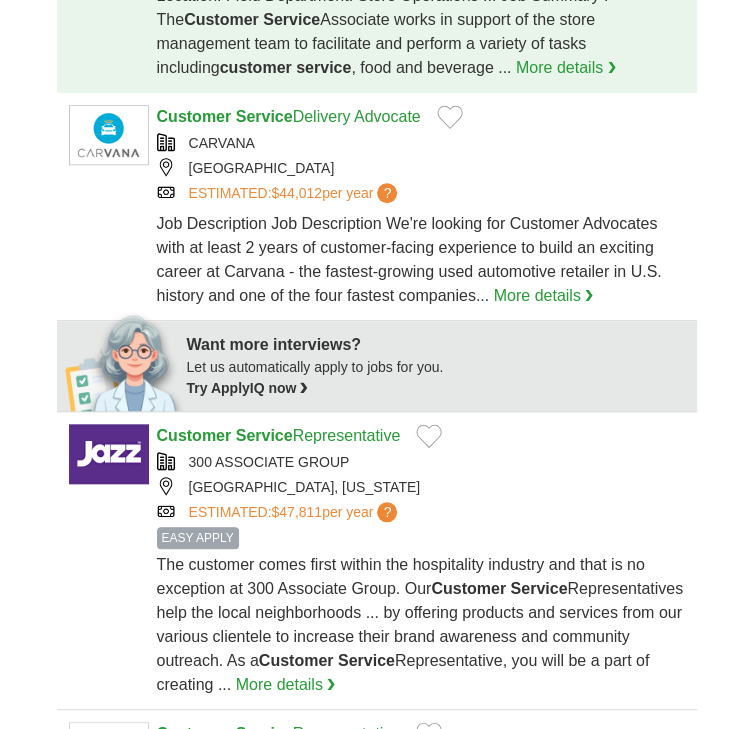 click on "Service" at bounding box center (264, -160) 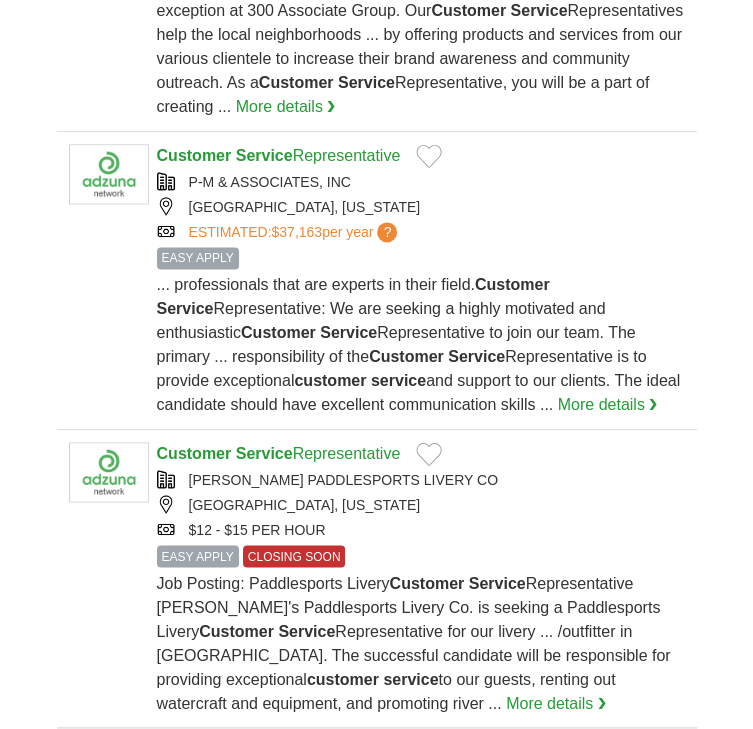 scroll, scrollTop: 1332, scrollLeft: 0, axis: vertical 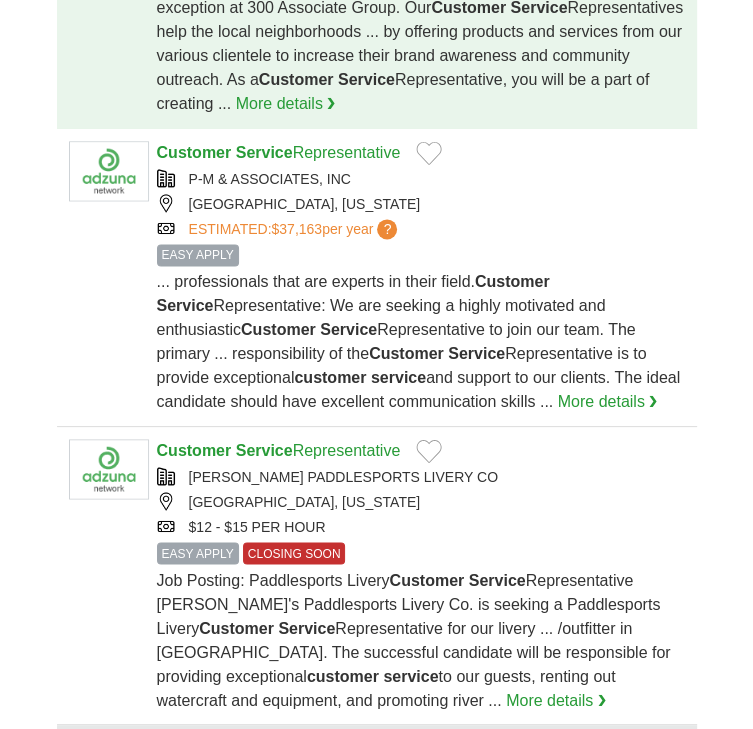click on "Service" at bounding box center (264, -146) 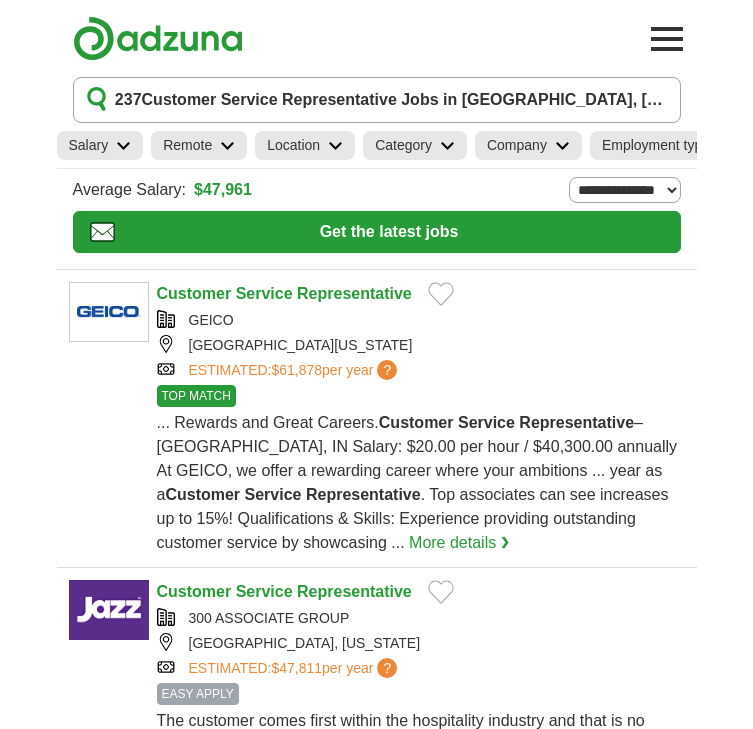 scroll, scrollTop: 0, scrollLeft: 0, axis: both 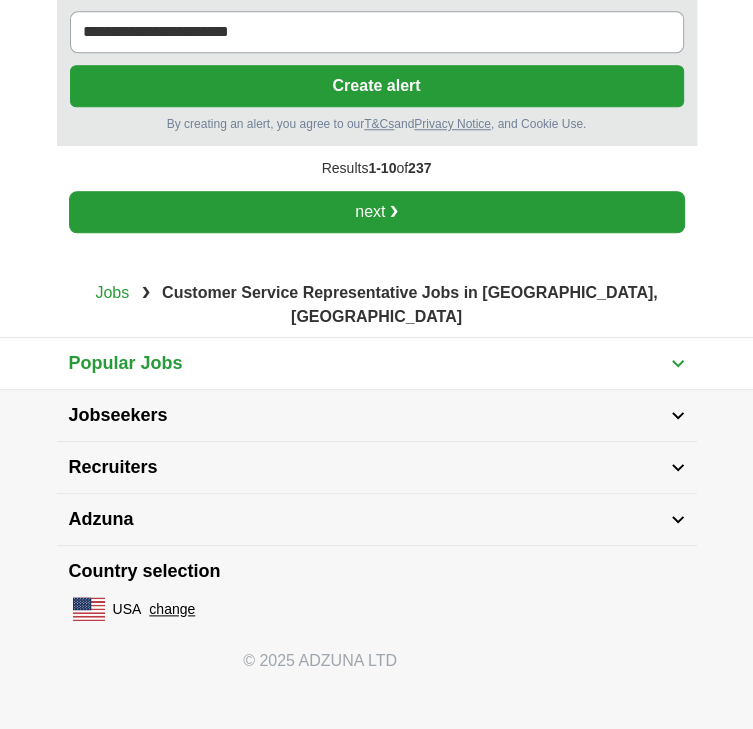 click on "next ❯" at bounding box center (377, 212) 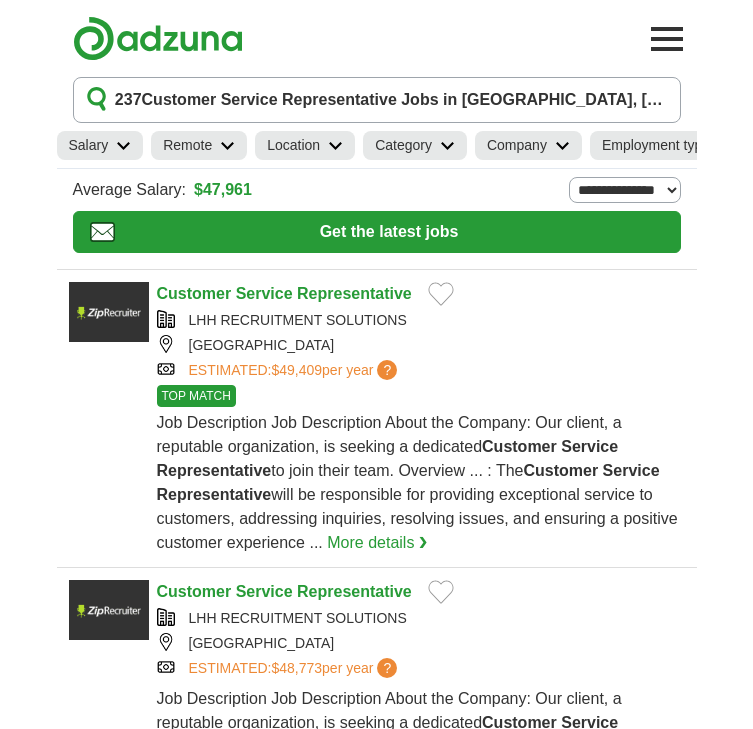 scroll, scrollTop: 0, scrollLeft: 0, axis: both 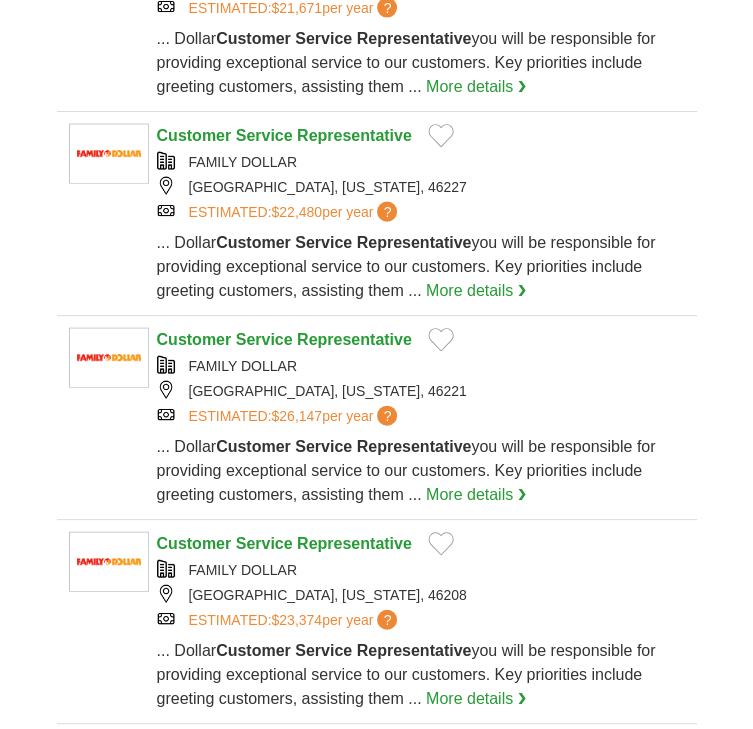 click on "Representative" at bounding box center (354, -388) 